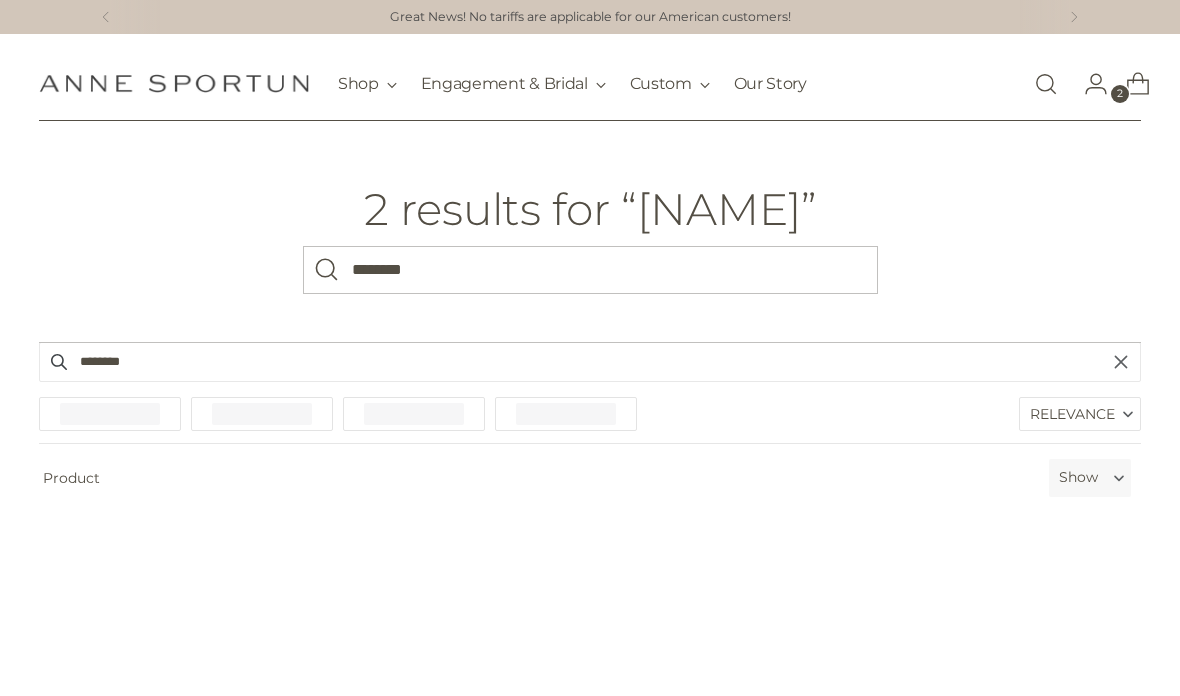 scroll, scrollTop: 0, scrollLeft: 0, axis: both 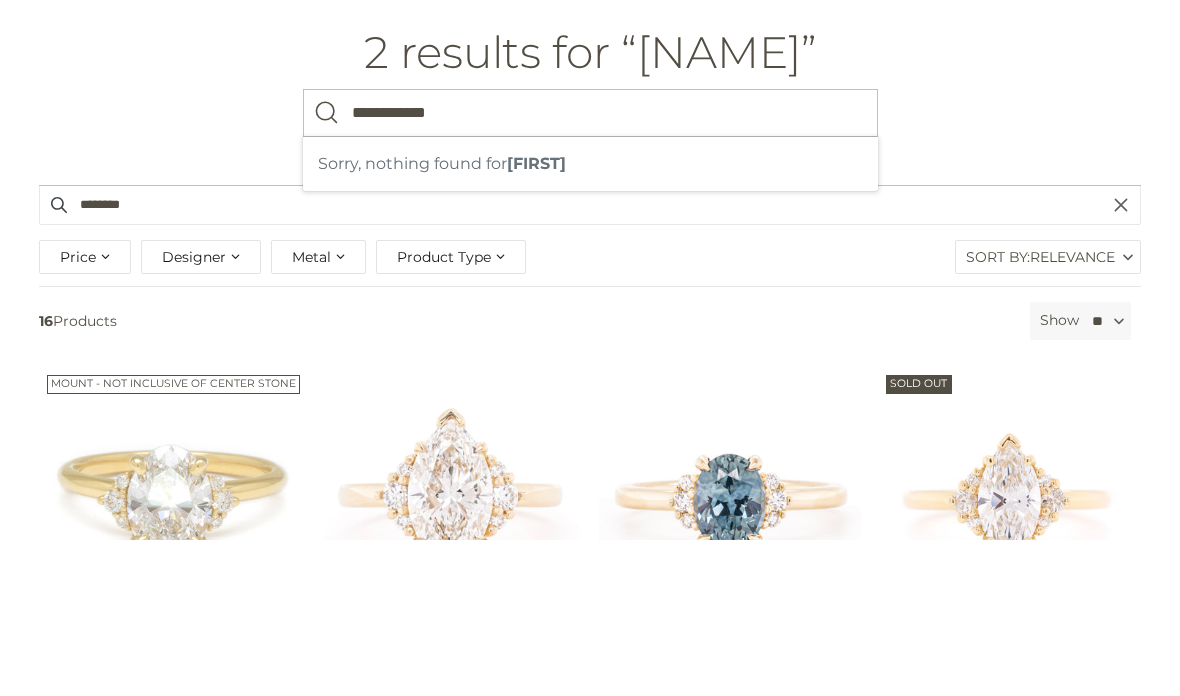 click on "********" at bounding box center (590, 362) 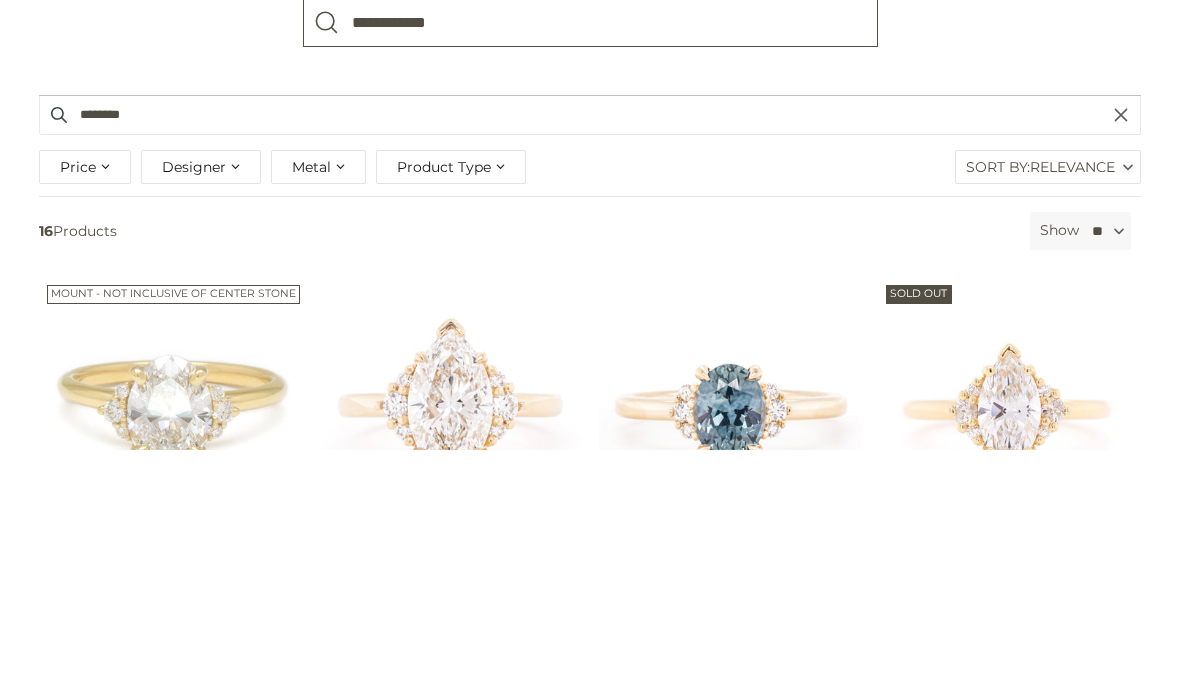 click on "**********" at bounding box center [590, 270] 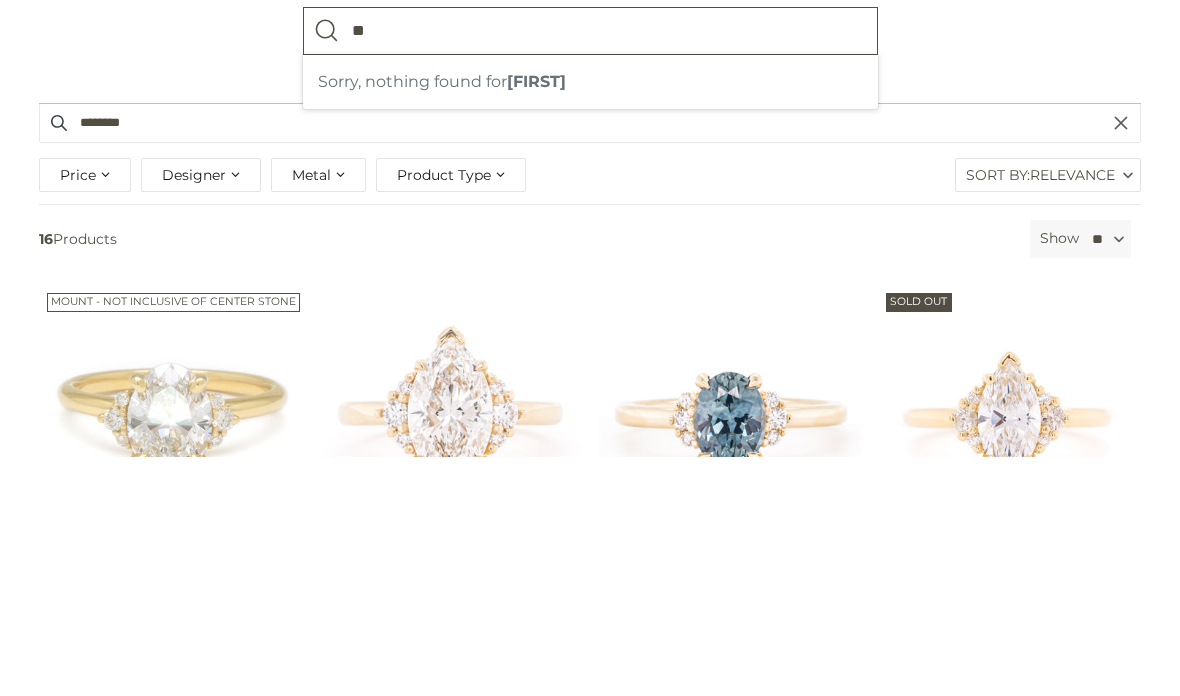 type on "*" 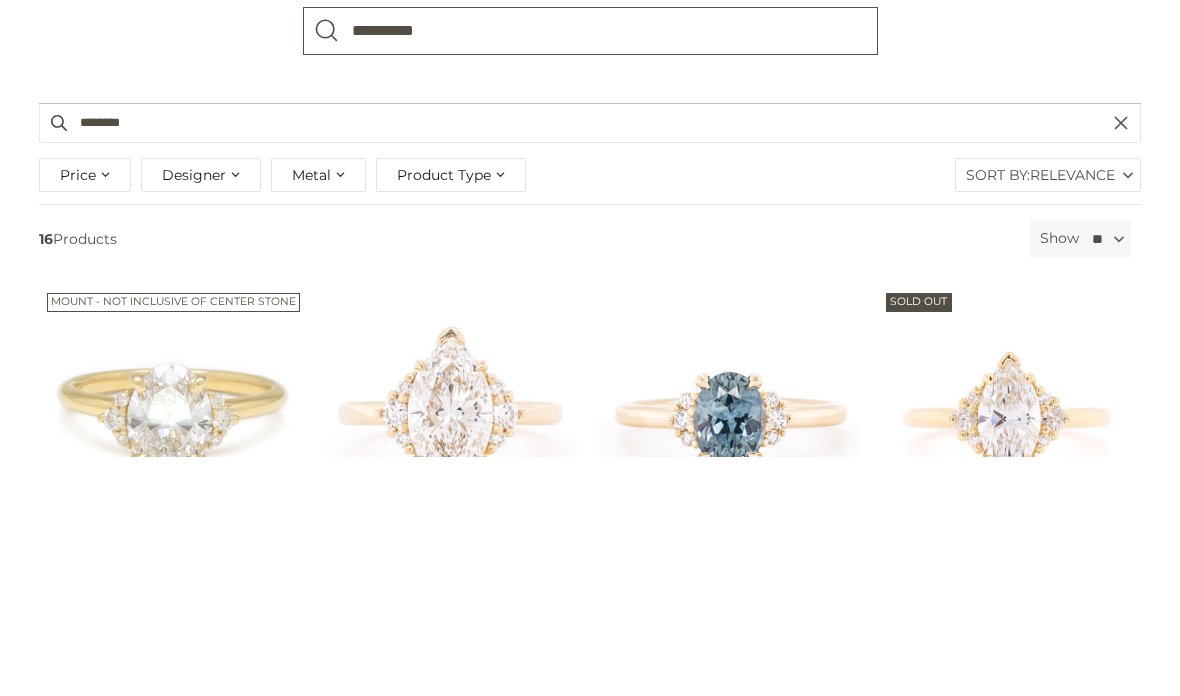 type on "**********" 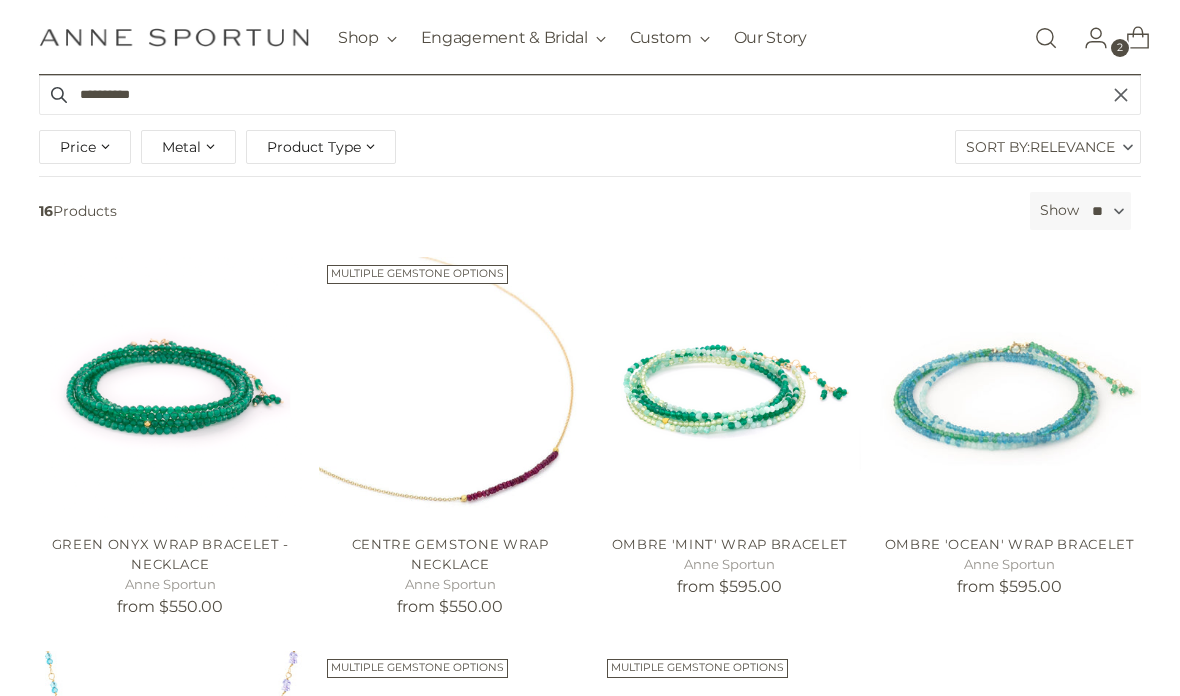 scroll, scrollTop: 268, scrollLeft: 0, axis: vertical 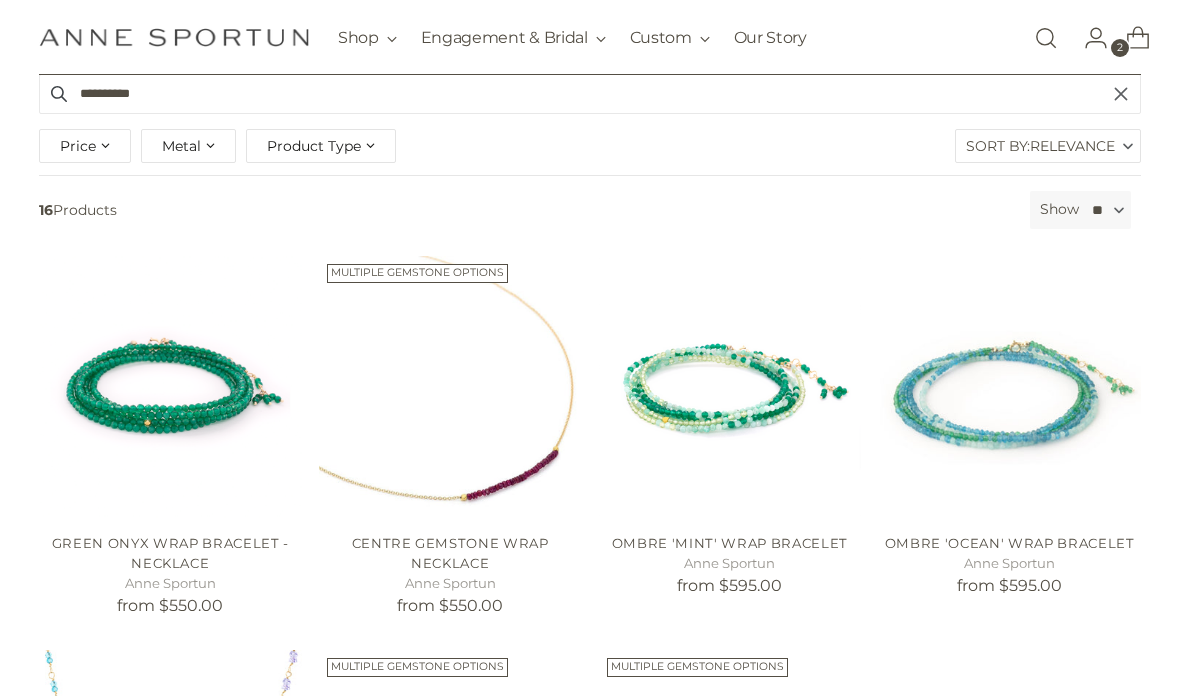 click at bounding box center (1046, 38) 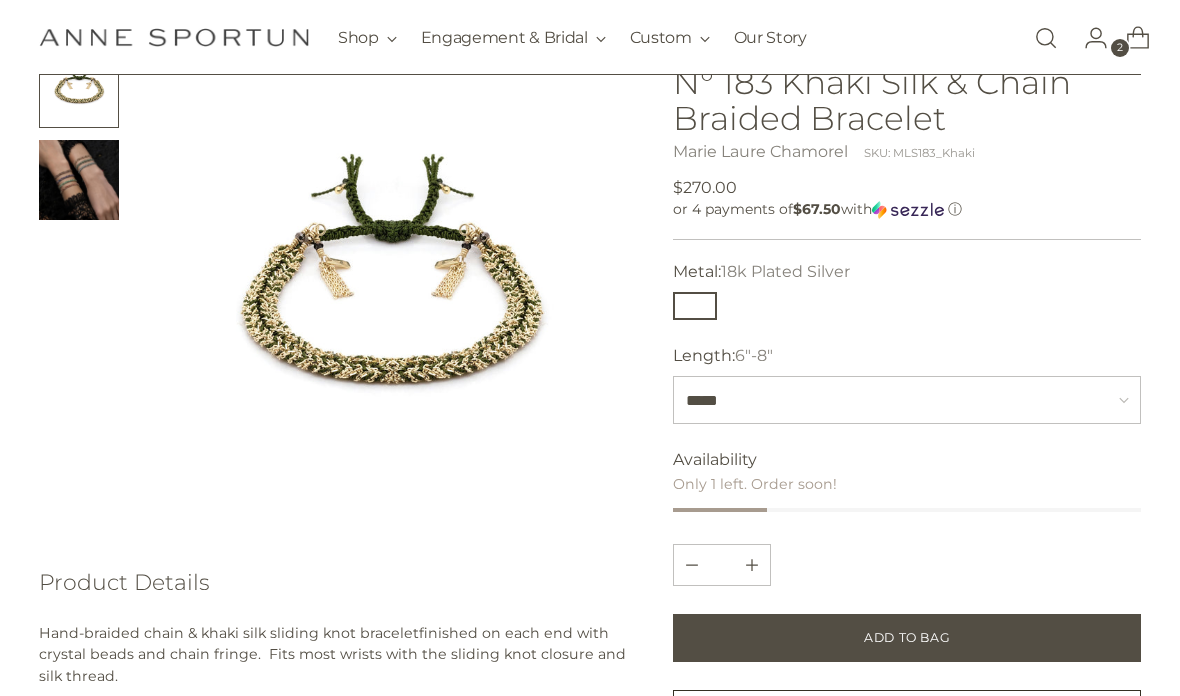 scroll, scrollTop: 146, scrollLeft: 0, axis: vertical 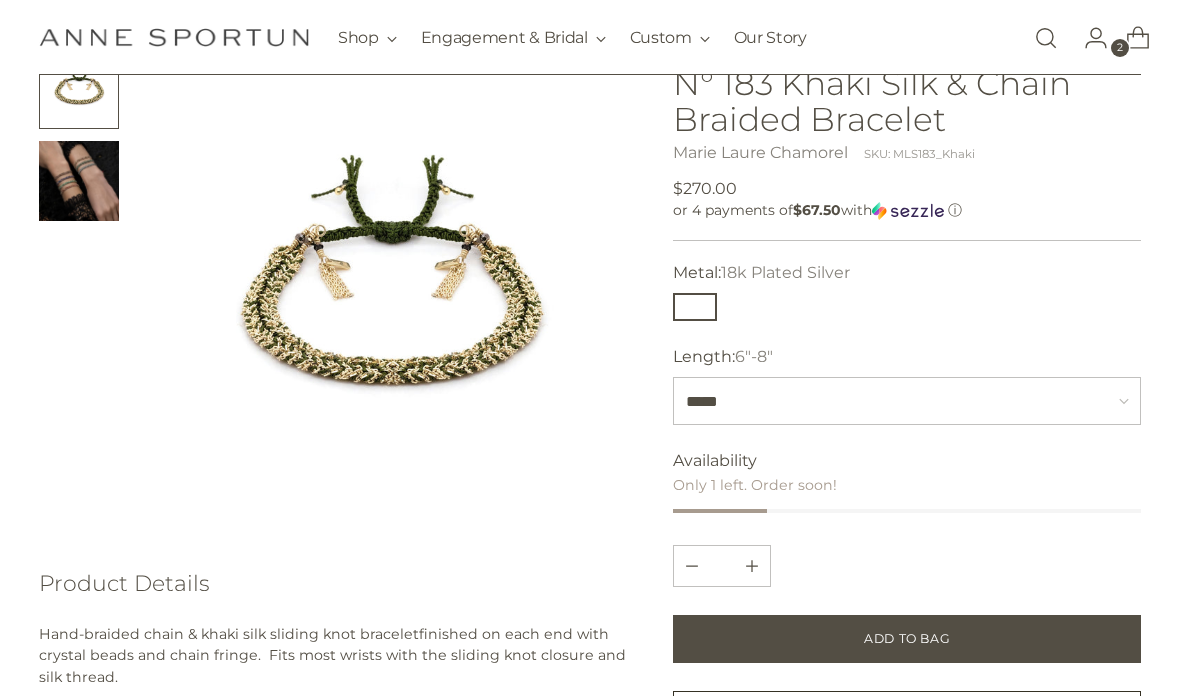 click at bounding box center (1046, 38) 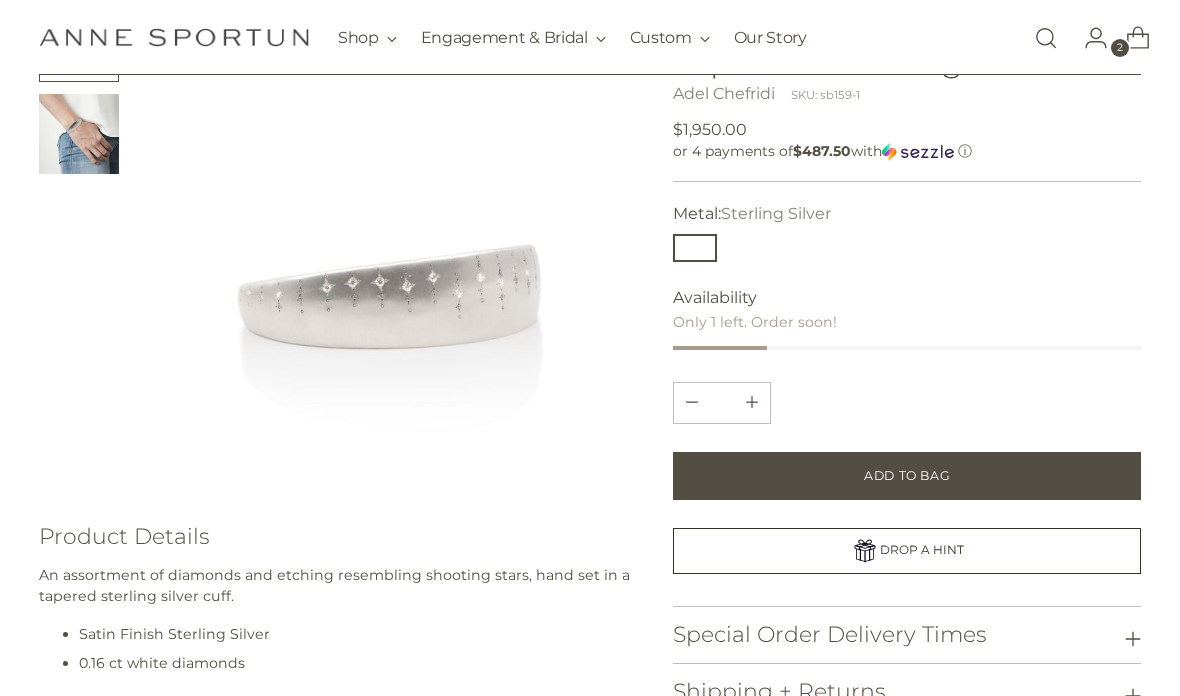 scroll, scrollTop: 192, scrollLeft: 0, axis: vertical 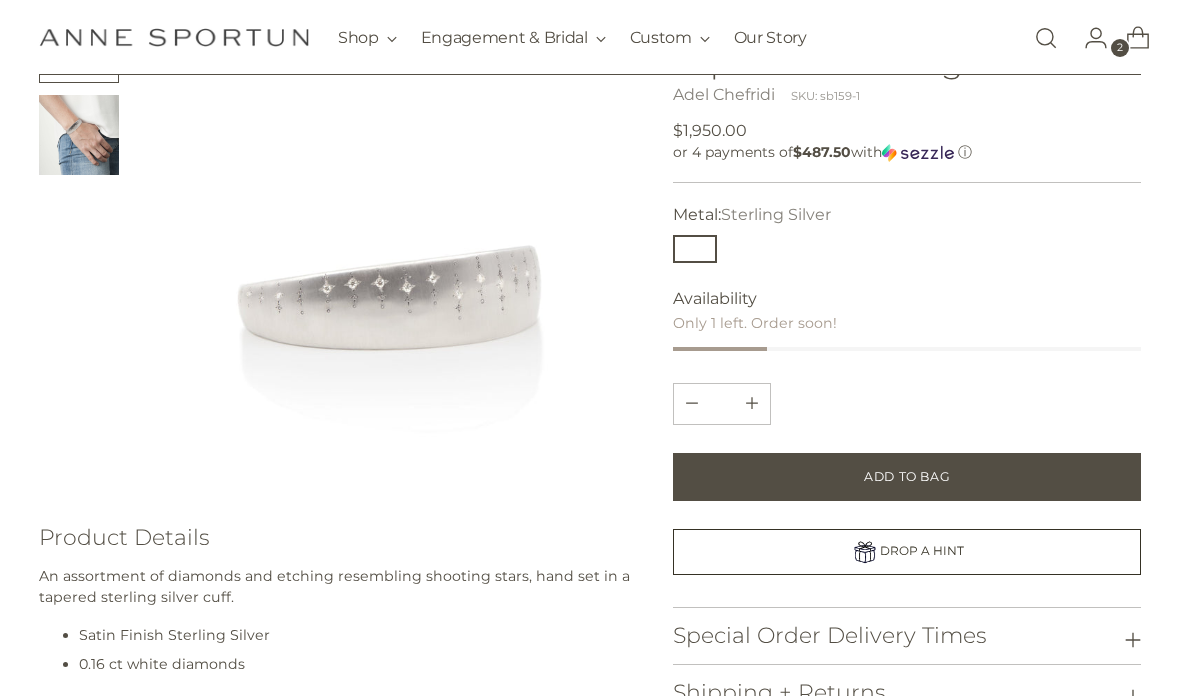 click at bounding box center (1046, 38) 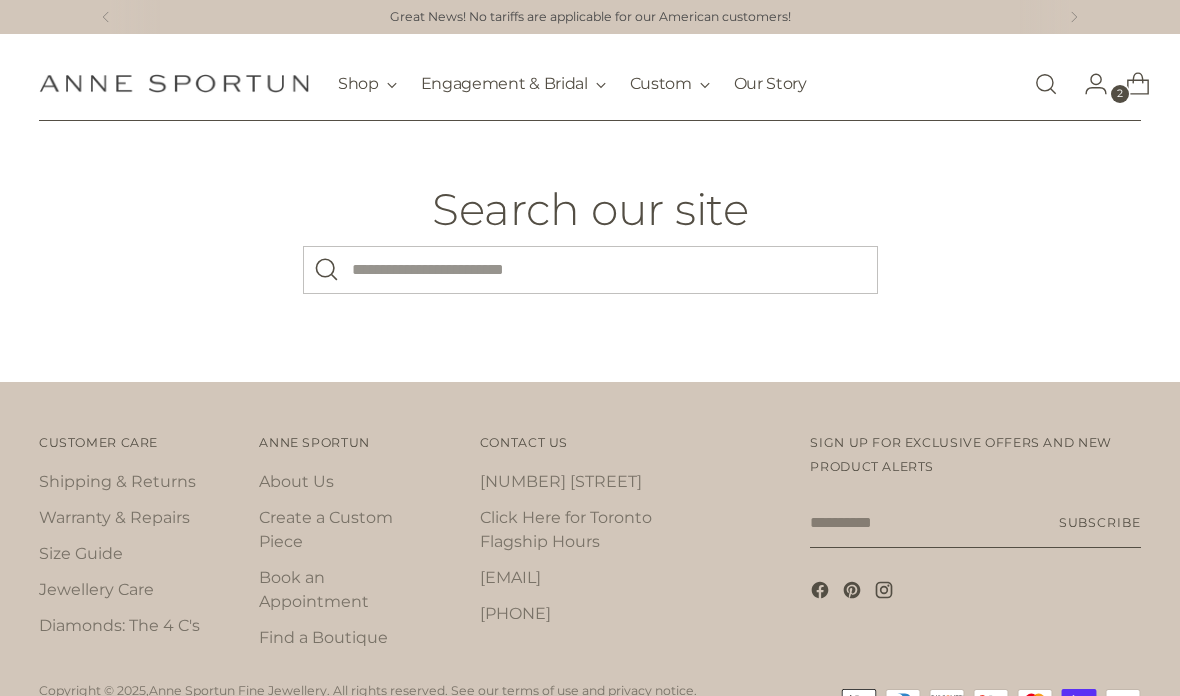 scroll, scrollTop: 0, scrollLeft: 0, axis: both 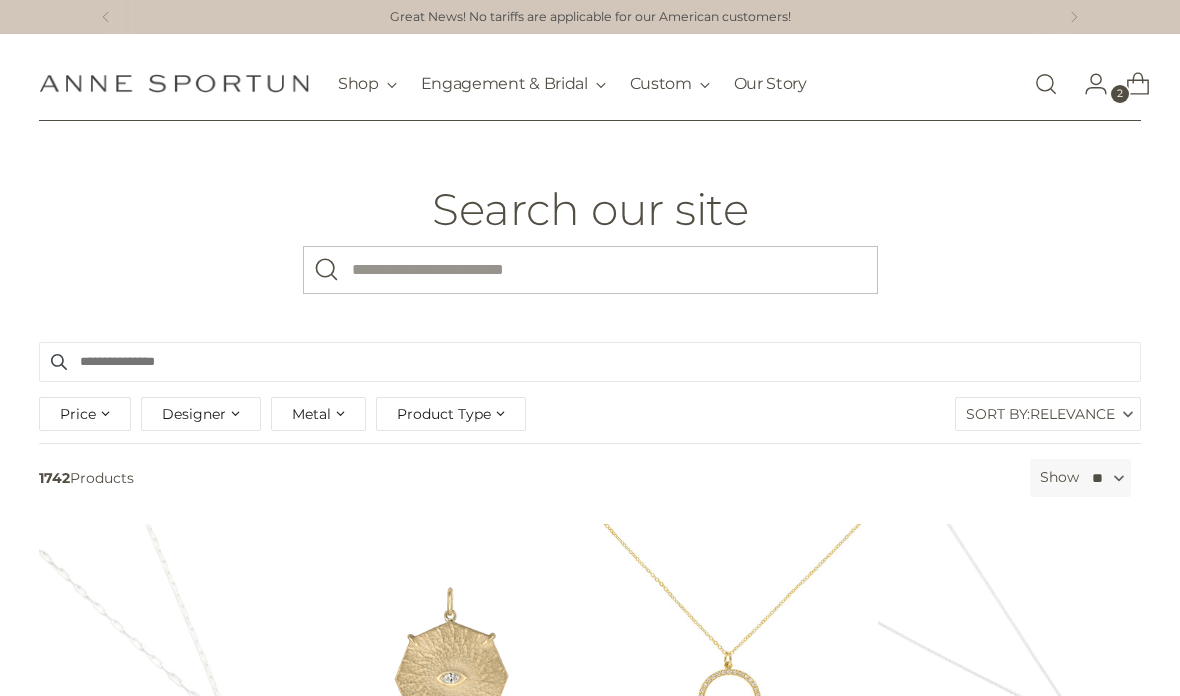 click on "What are you looking for?" at bounding box center [590, 270] 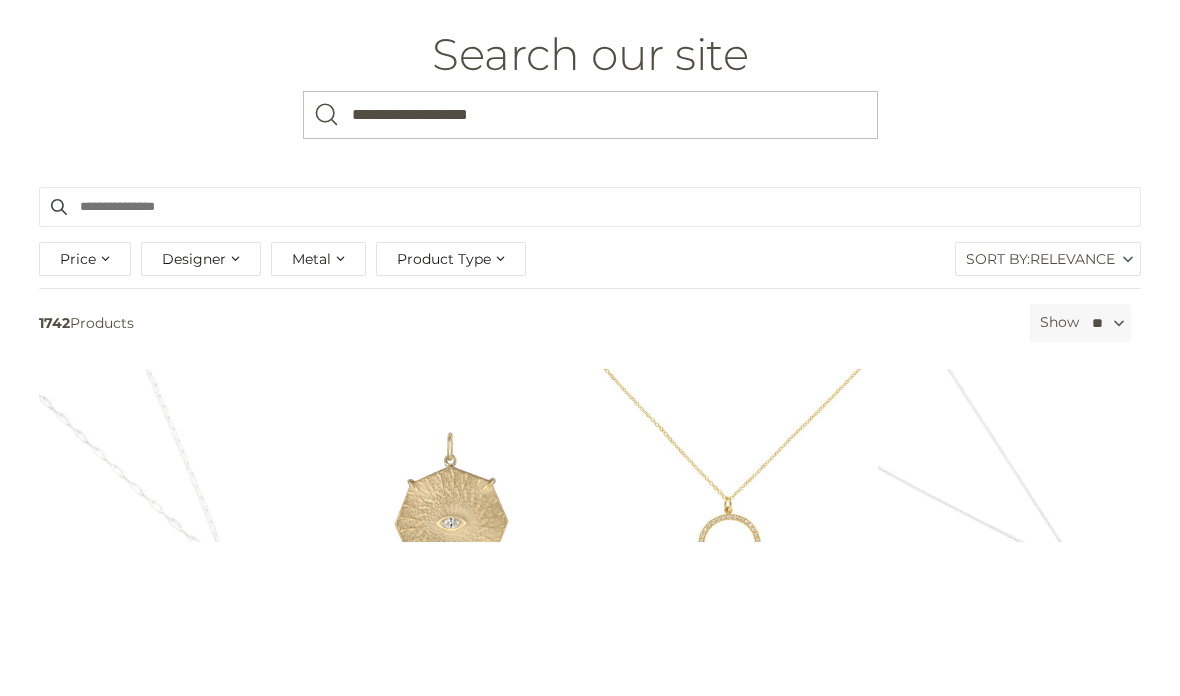 type on "**********" 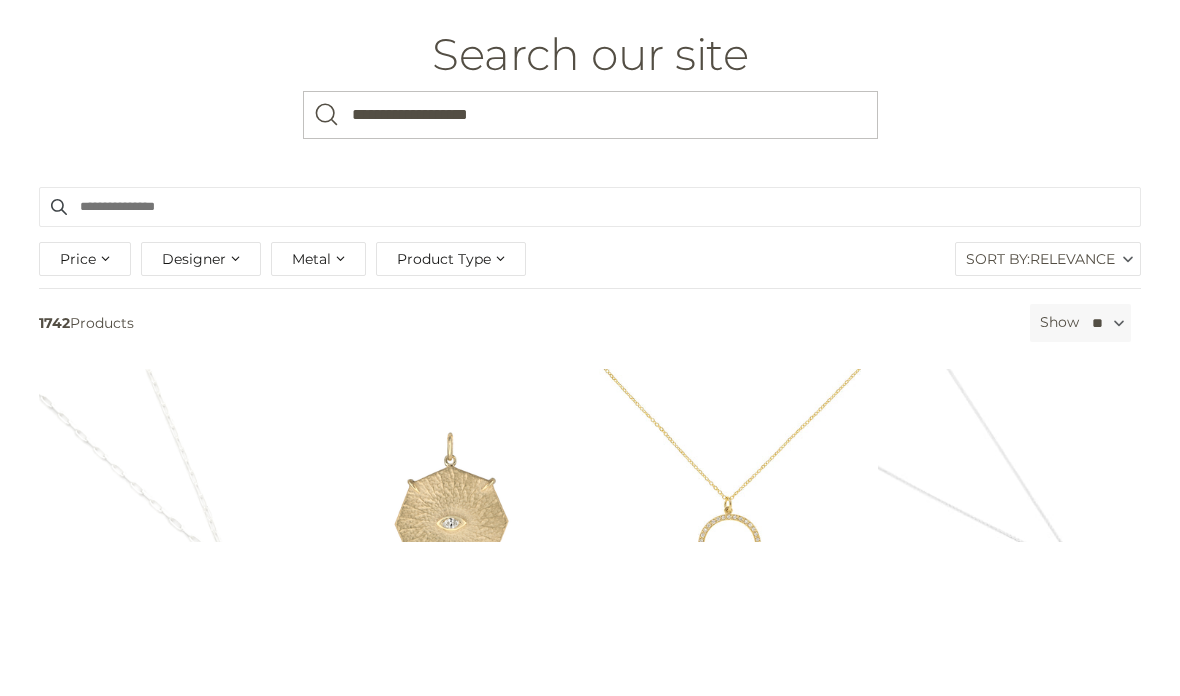 click at bounding box center (327, 270) 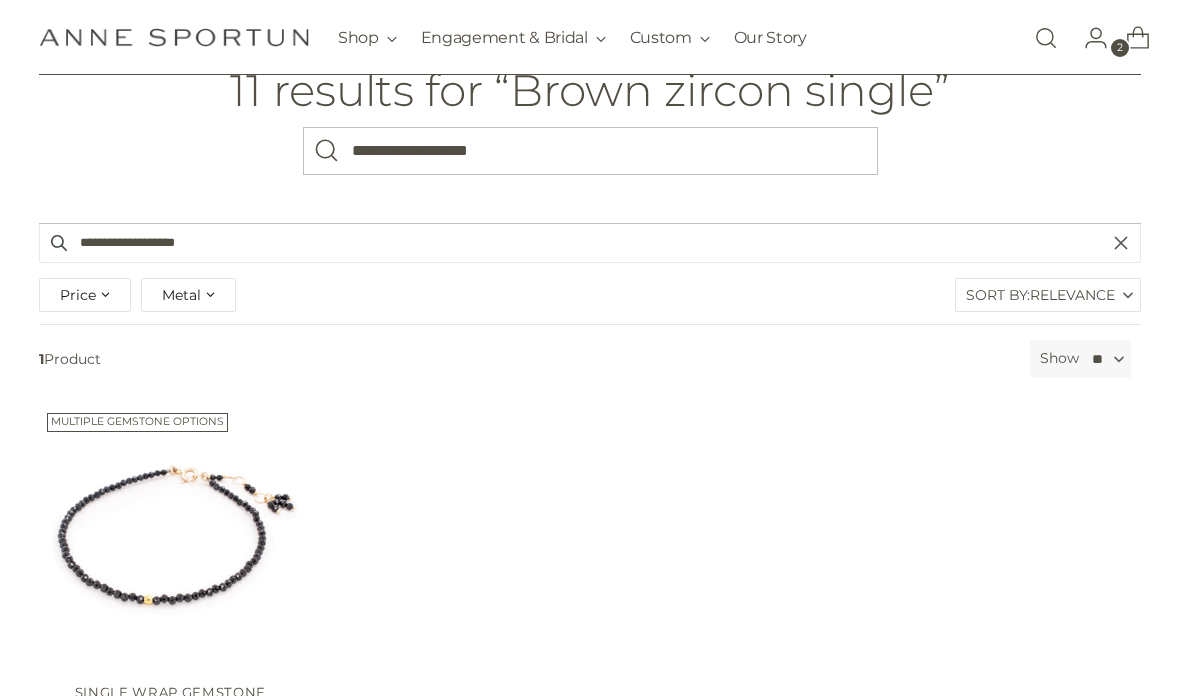 scroll, scrollTop: 86, scrollLeft: 0, axis: vertical 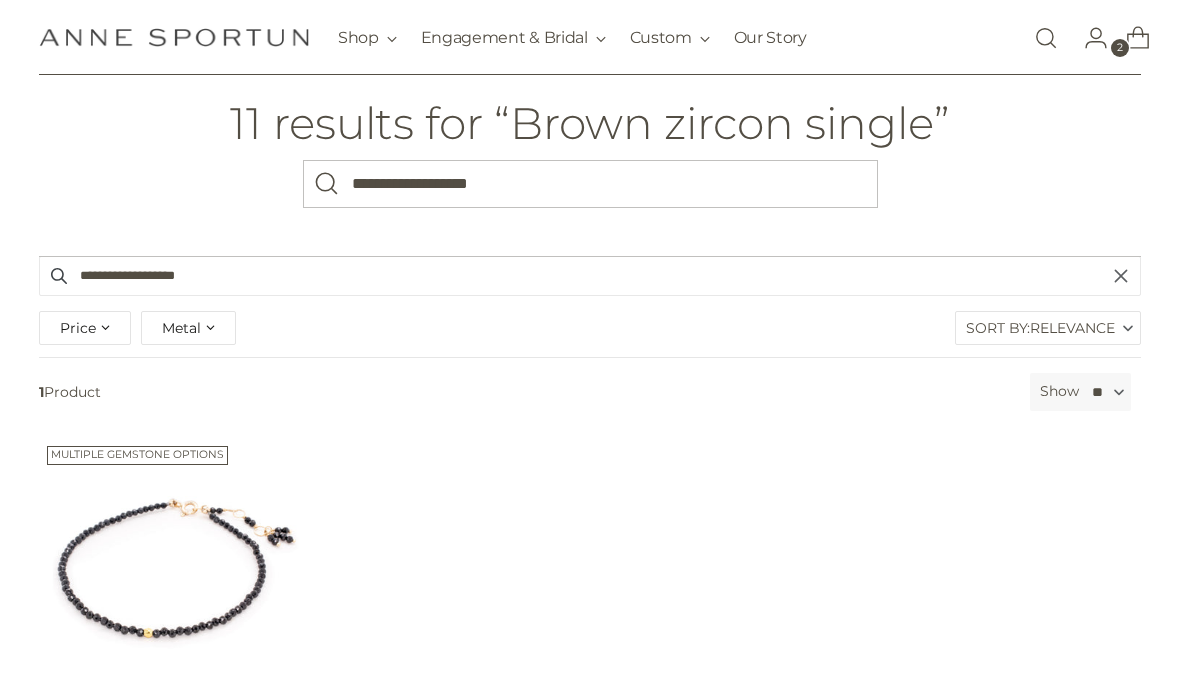 click at bounding box center [170, 569] 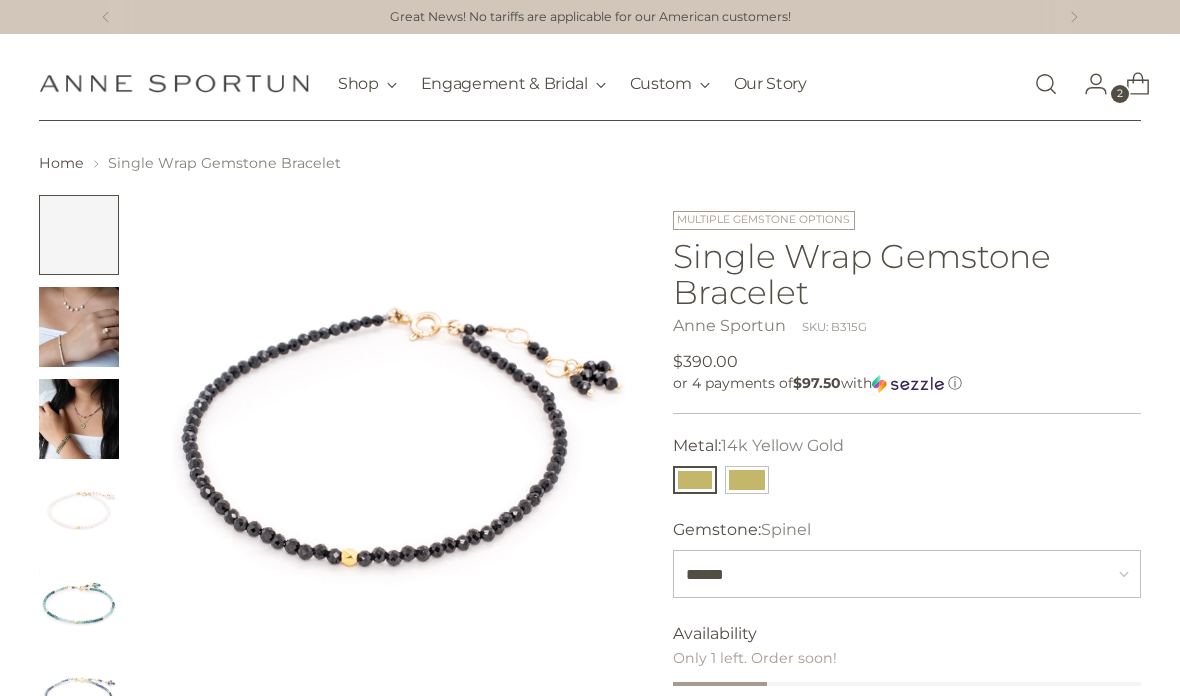 scroll, scrollTop: 37, scrollLeft: 0, axis: vertical 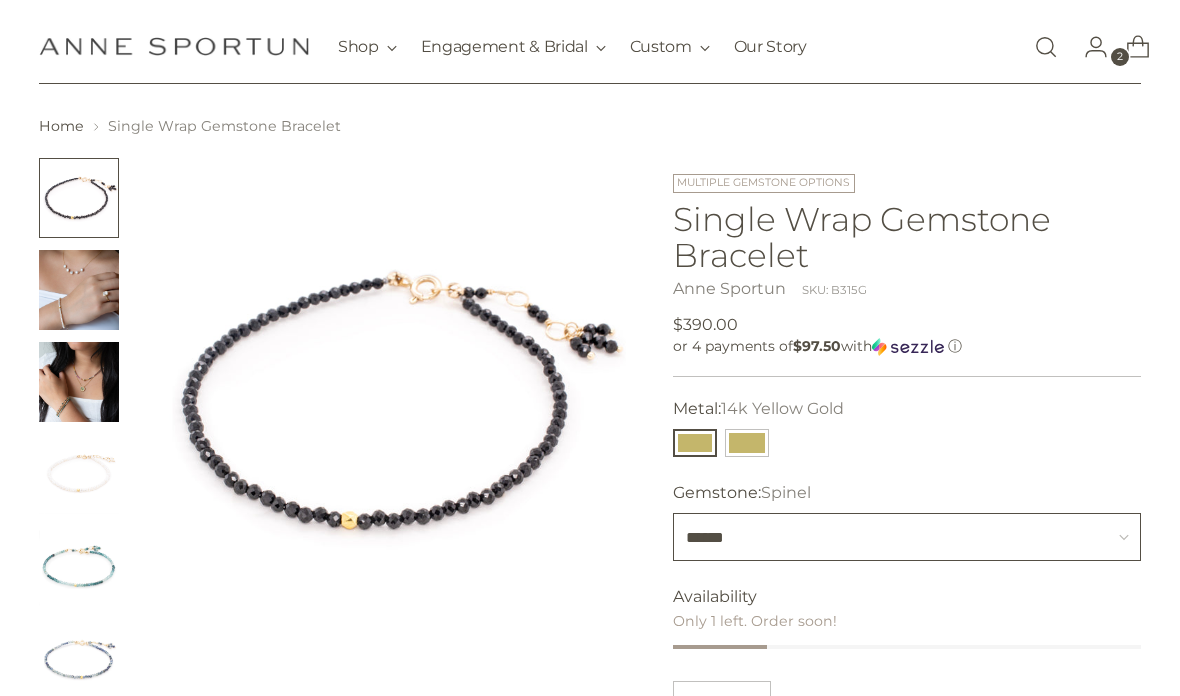 click on "**********" at bounding box center [907, 537] 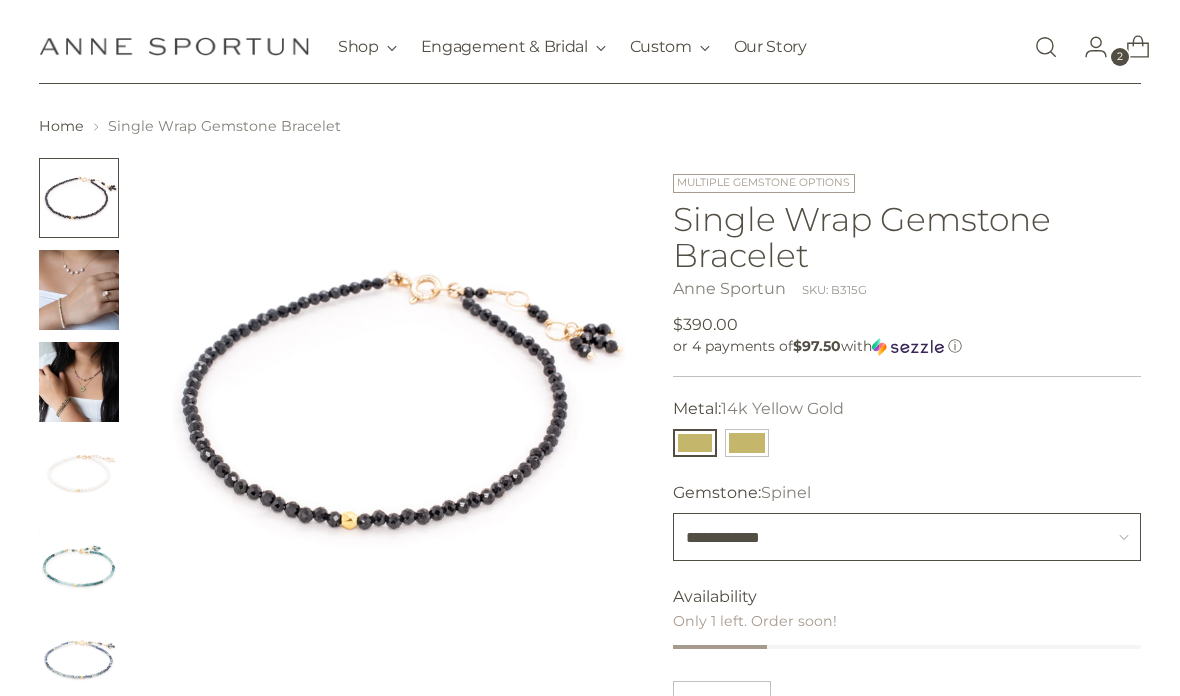 type 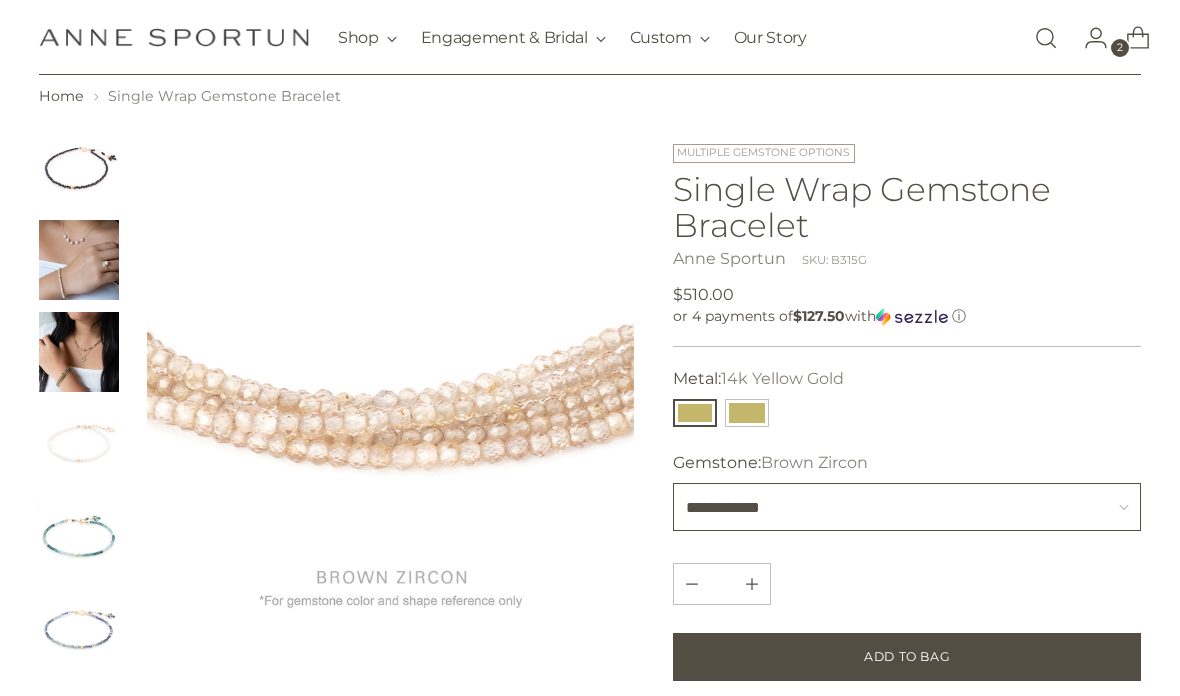 scroll, scrollTop: 41, scrollLeft: 0, axis: vertical 